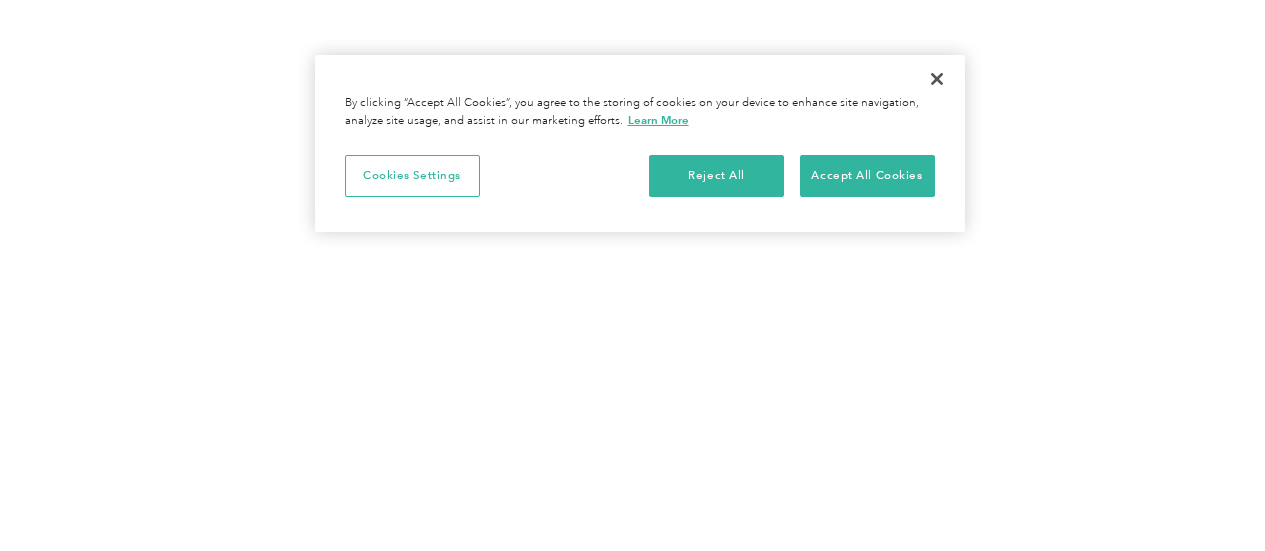 scroll, scrollTop: 0, scrollLeft: 0, axis: both 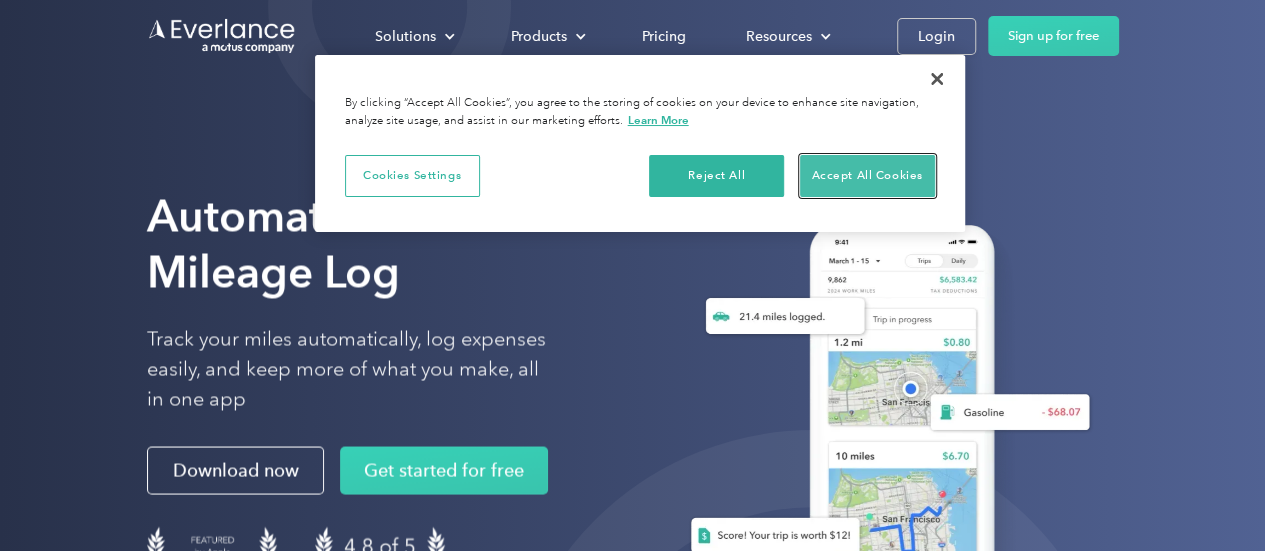 click on "Accept All Cookies" at bounding box center [867, 176] 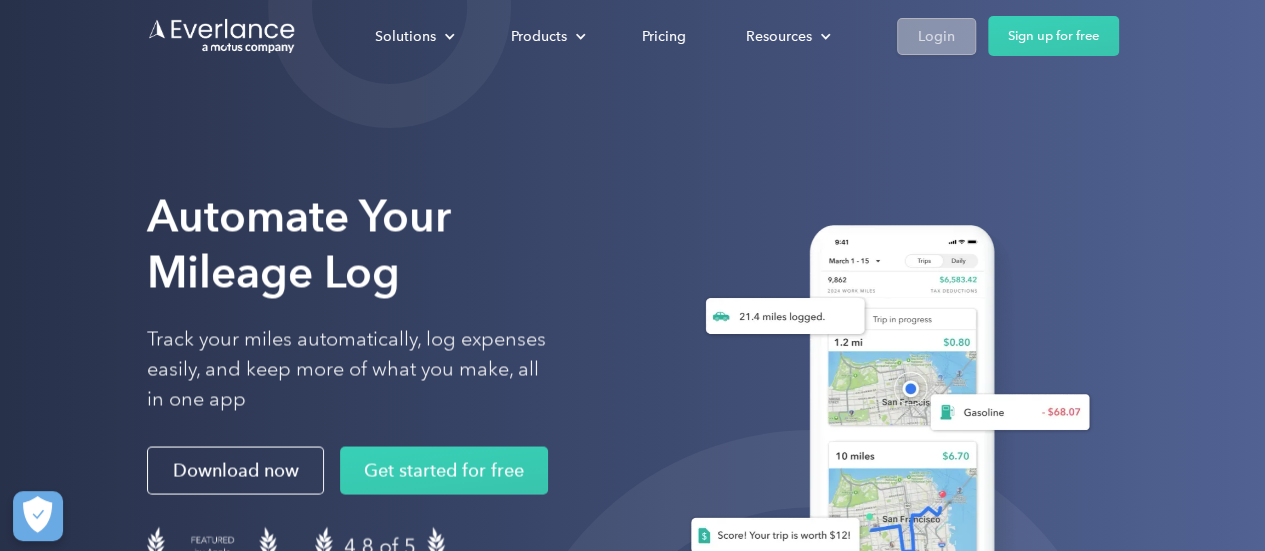 click on "Login" at bounding box center [936, 36] 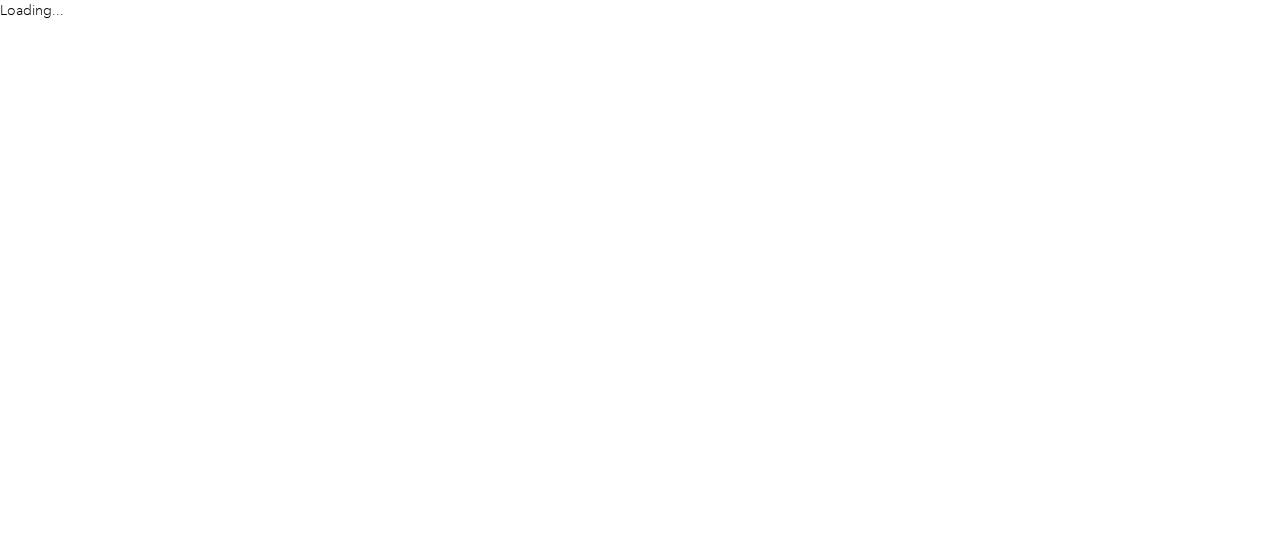 scroll, scrollTop: 0, scrollLeft: 0, axis: both 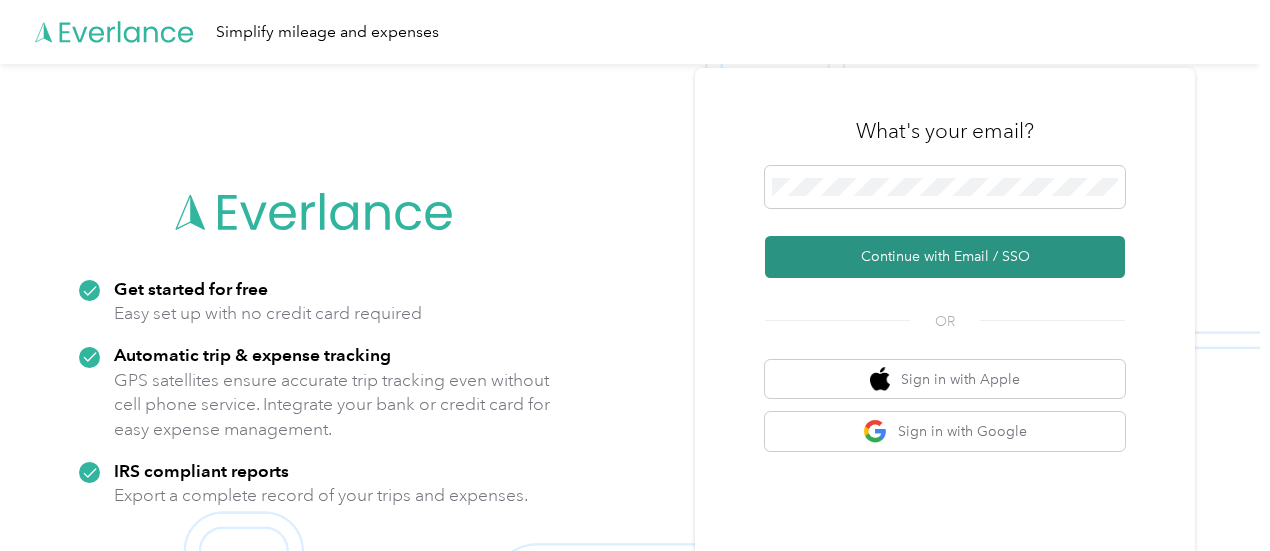 click on "Continue with Email / SSO" at bounding box center [945, 257] 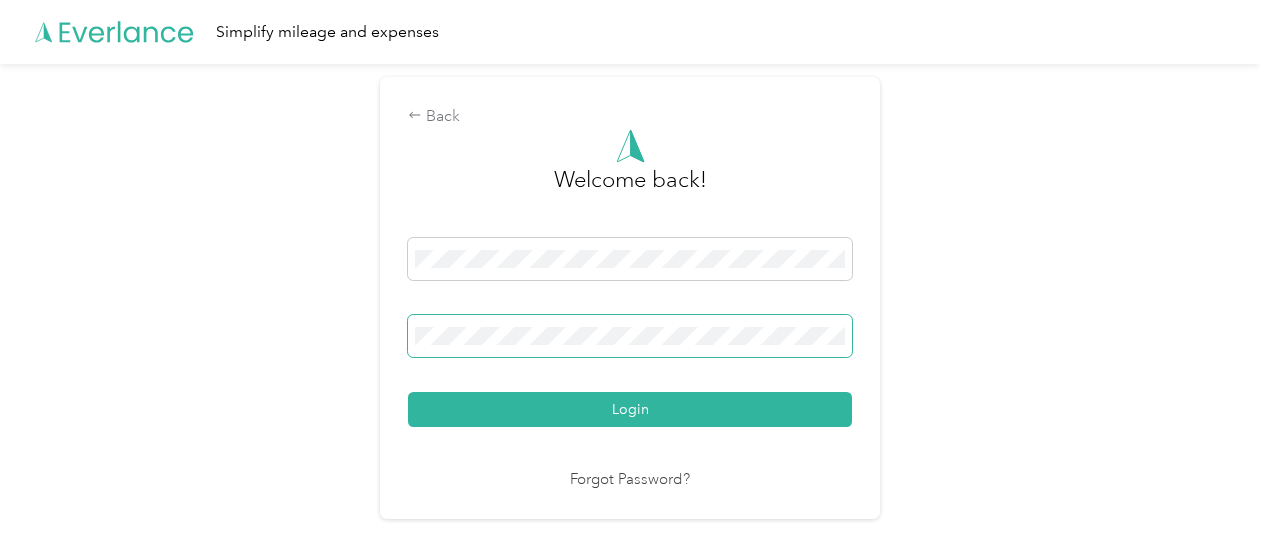 click on "Login" at bounding box center (630, 409) 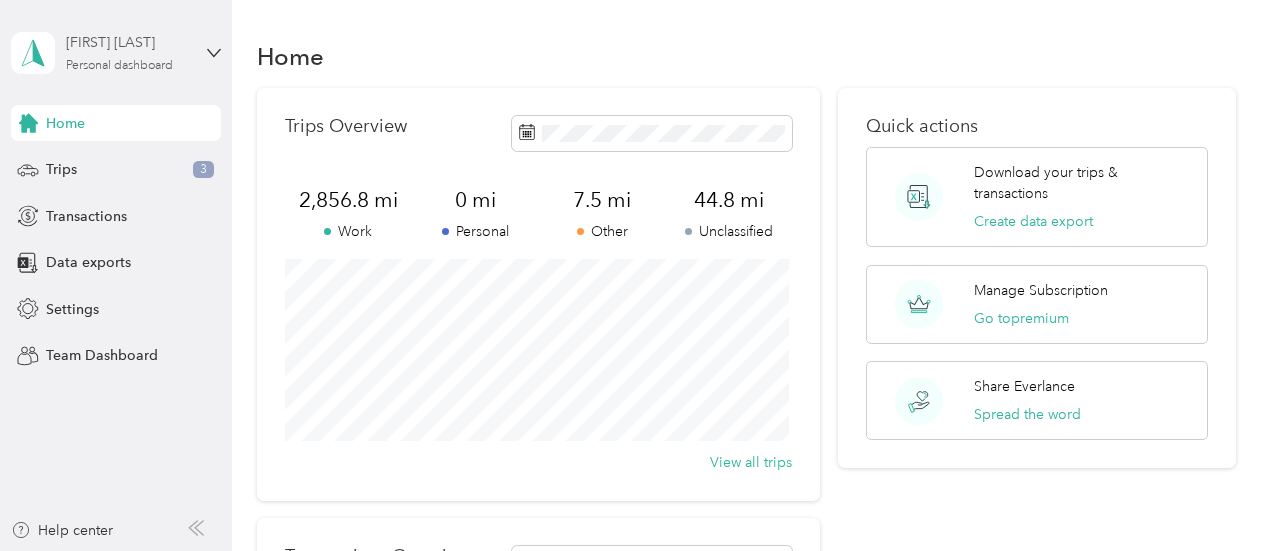 click on "Janine Korgie" at bounding box center [128, 42] 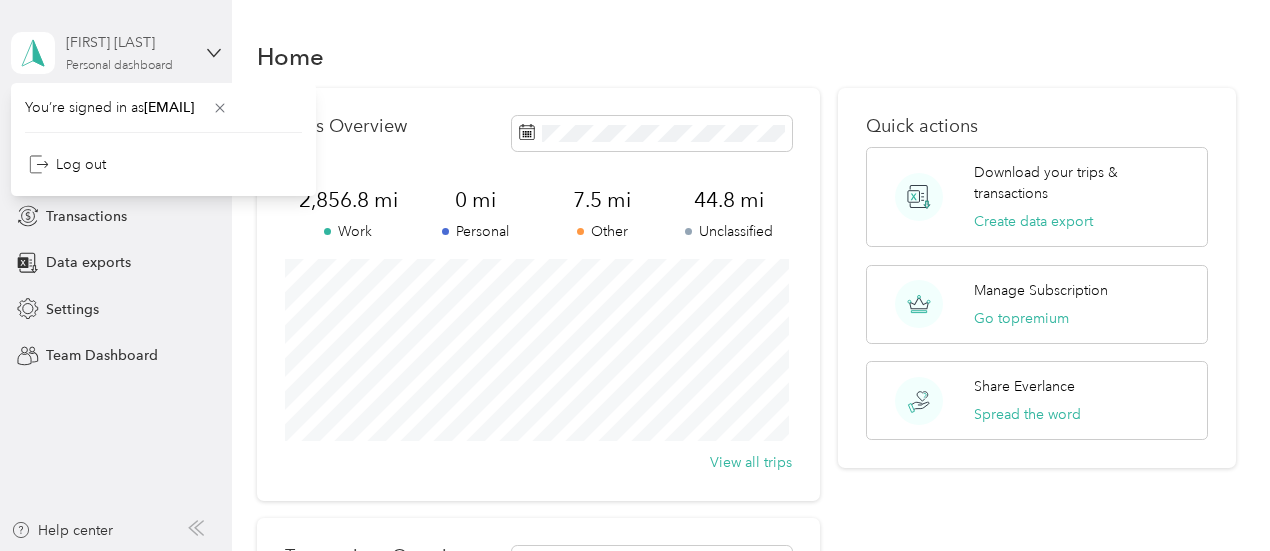 click on "Janine Korgie" at bounding box center (128, 42) 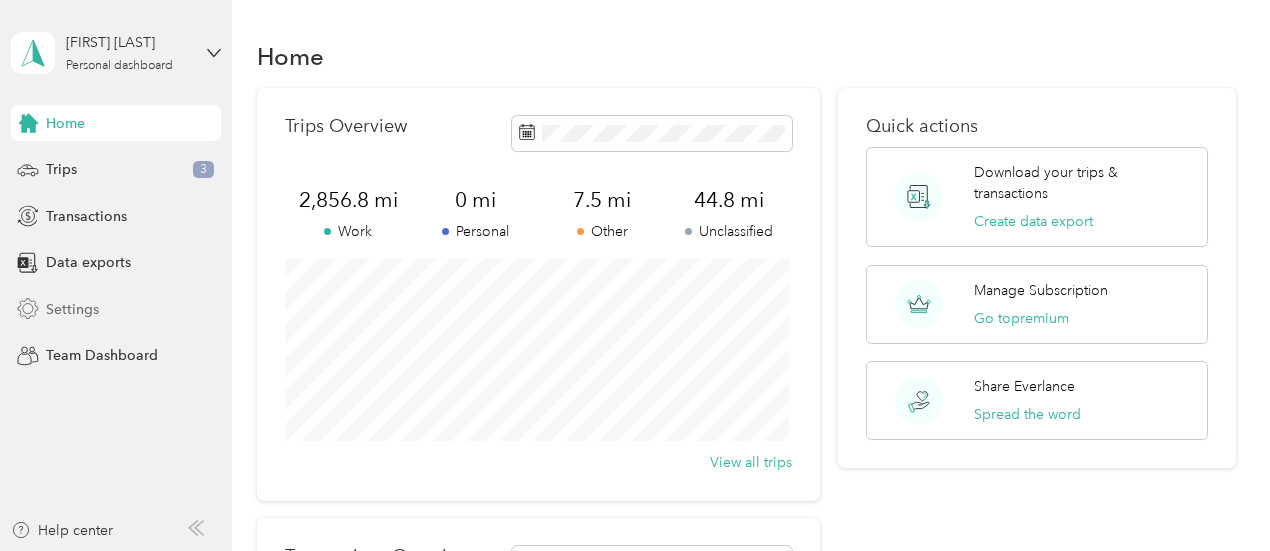 click on "Settings" at bounding box center (72, 309) 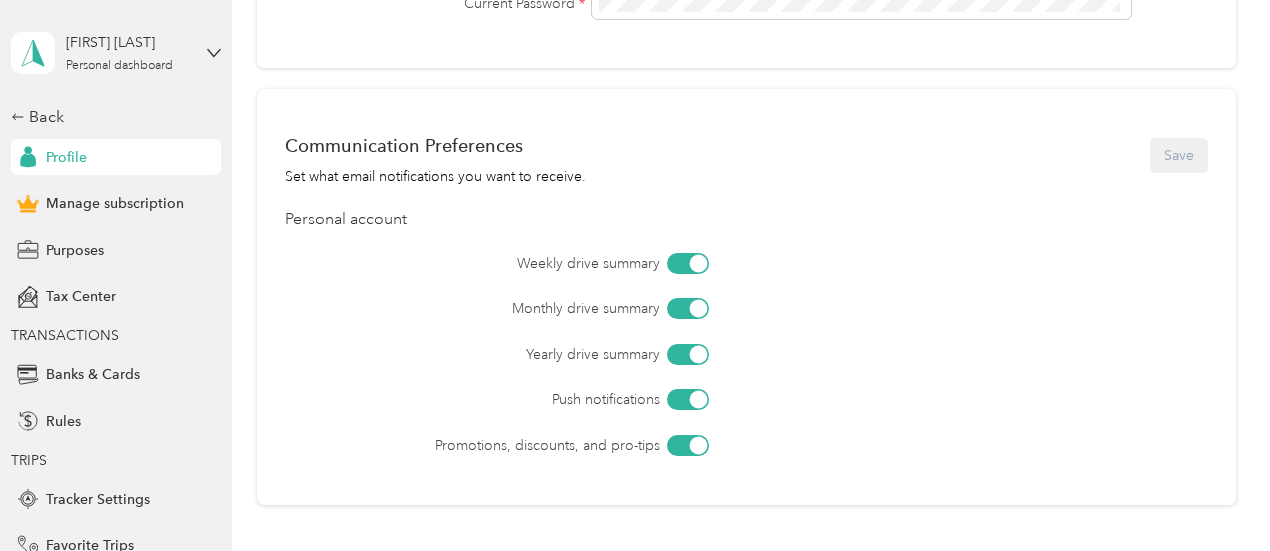 scroll, scrollTop: 981, scrollLeft: 0, axis: vertical 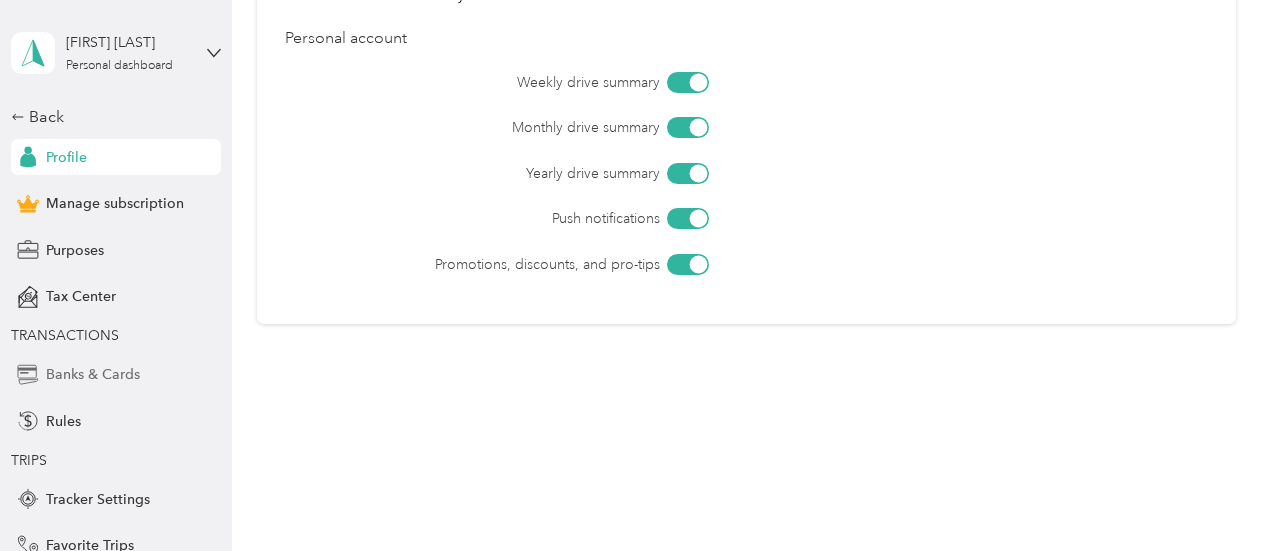 click on "Banks & Cards" at bounding box center (93, 374) 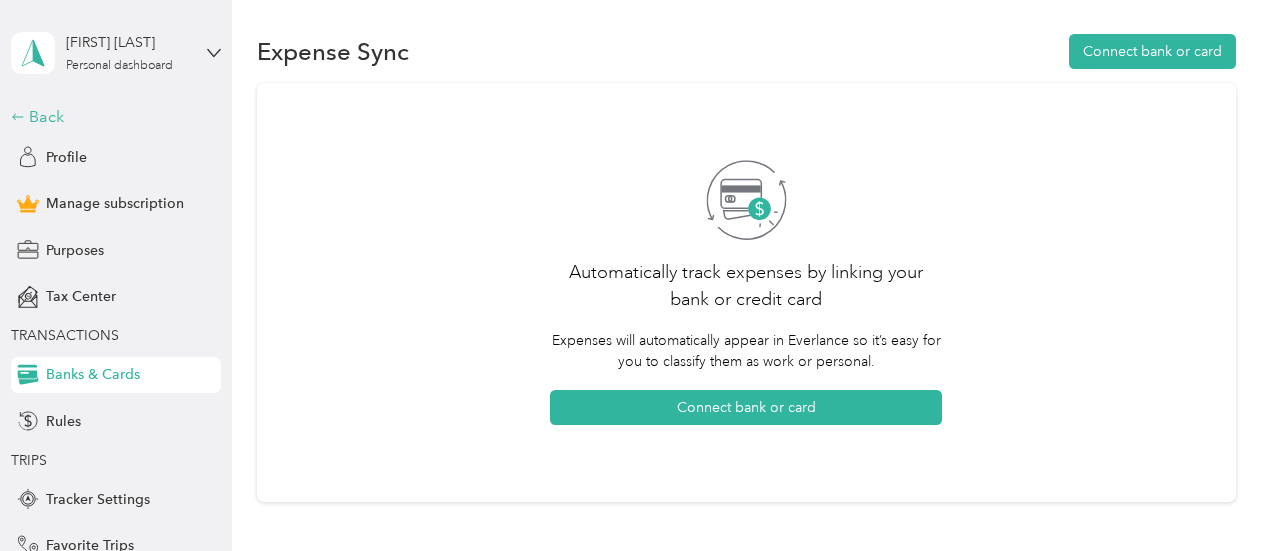 scroll, scrollTop: 217, scrollLeft: 0, axis: vertical 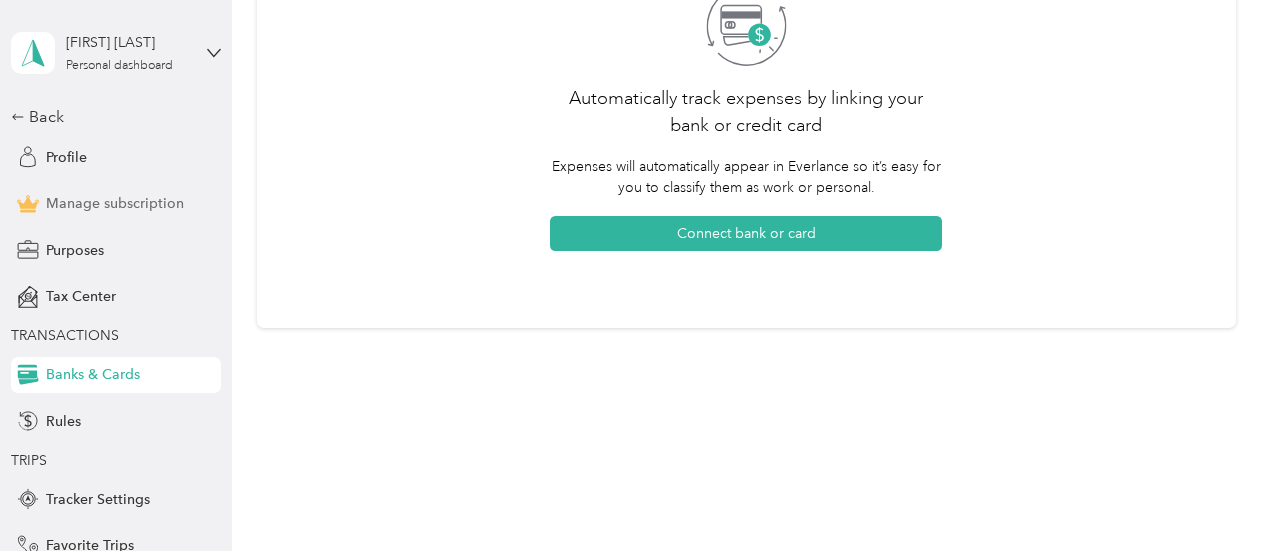 click on "Manage subscription" at bounding box center [115, 203] 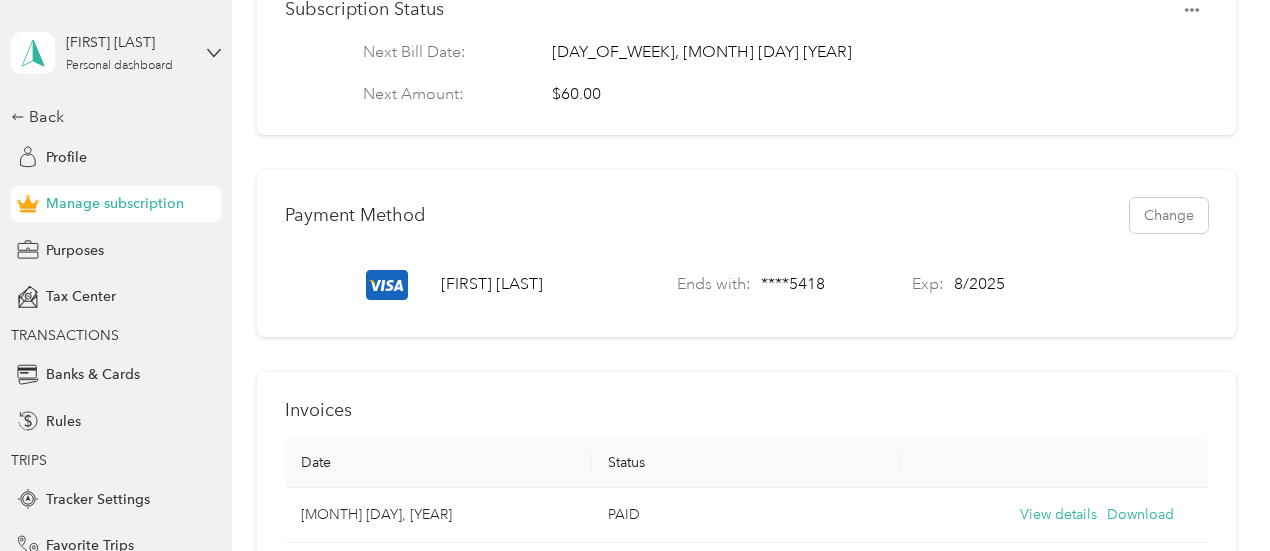 scroll, scrollTop: 381, scrollLeft: 0, axis: vertical 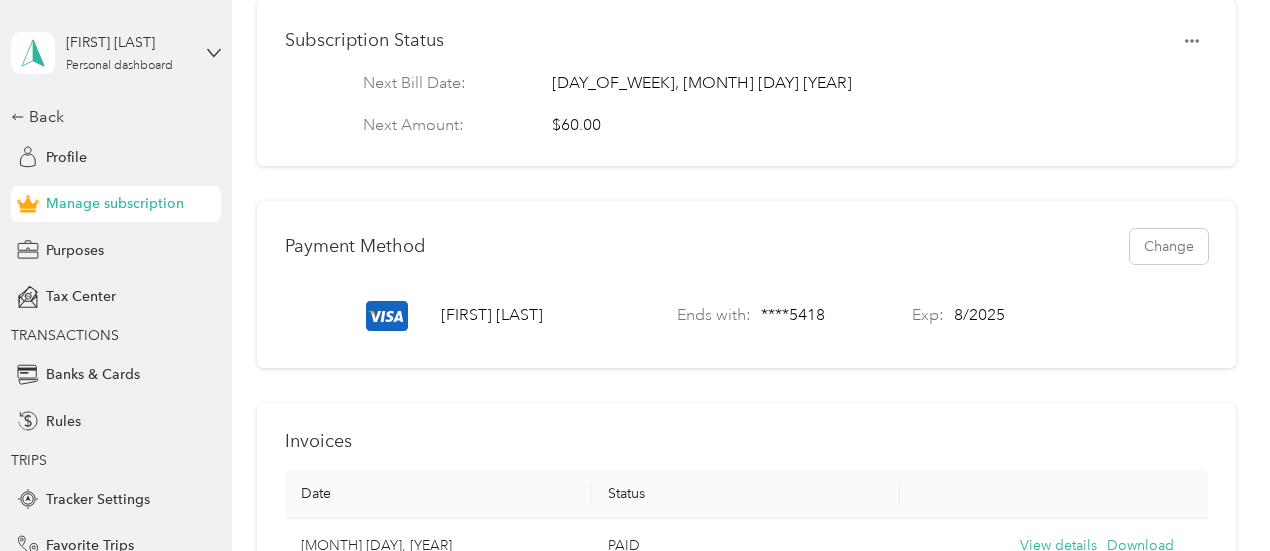 click 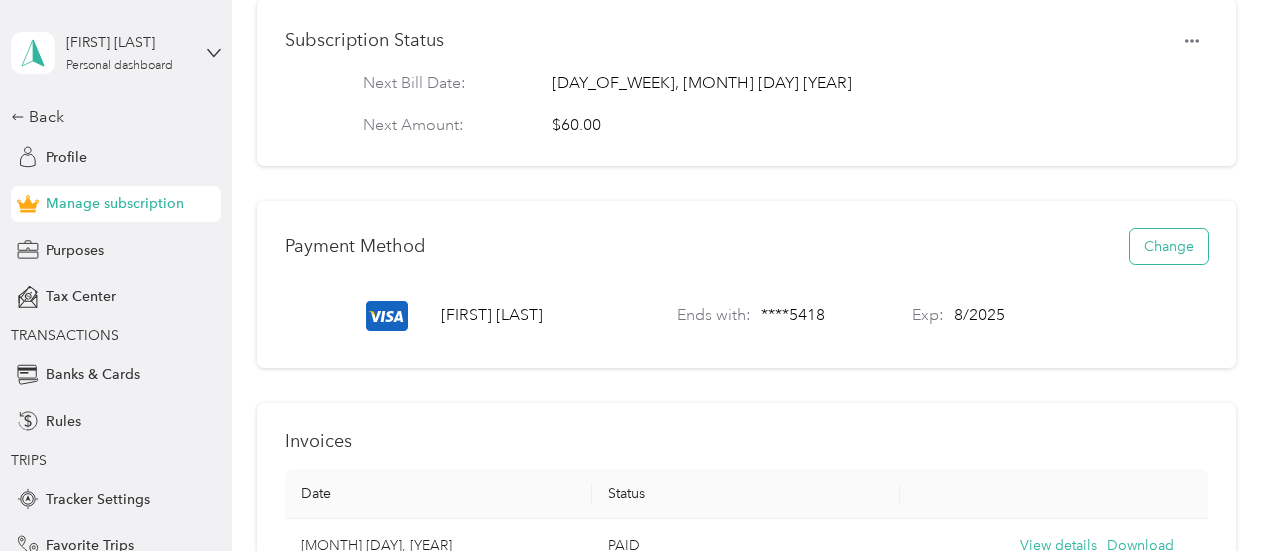 click on "Change" at bounding box center [1169, 246] 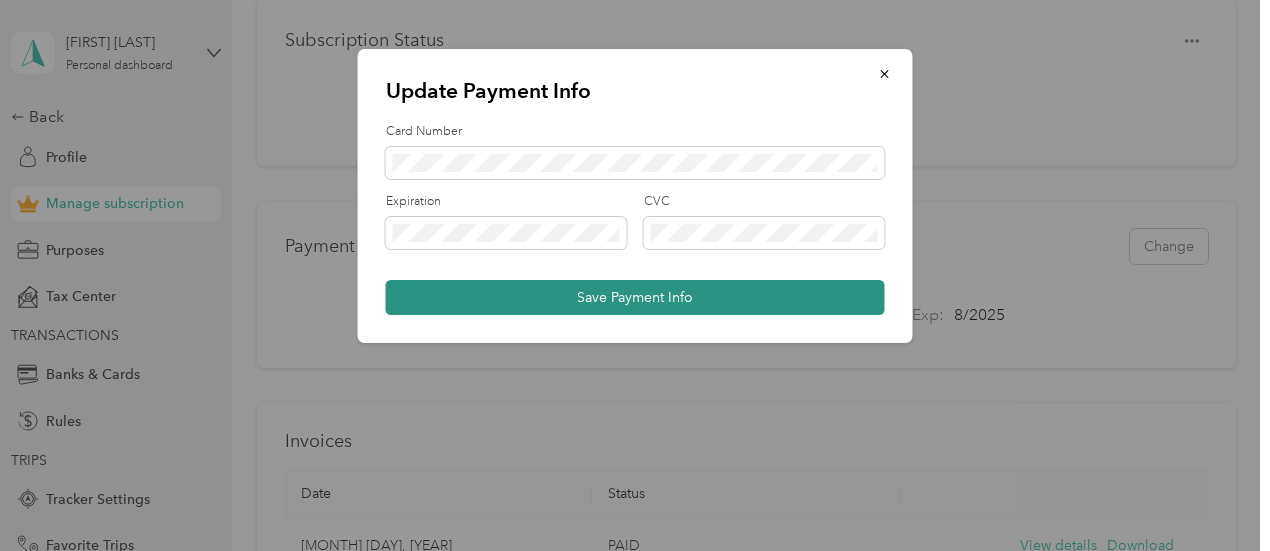 drag, startPoint x: 648, startPoint y: 292, endPoint x: 651, endPoint y: 303, distance: 11.401754 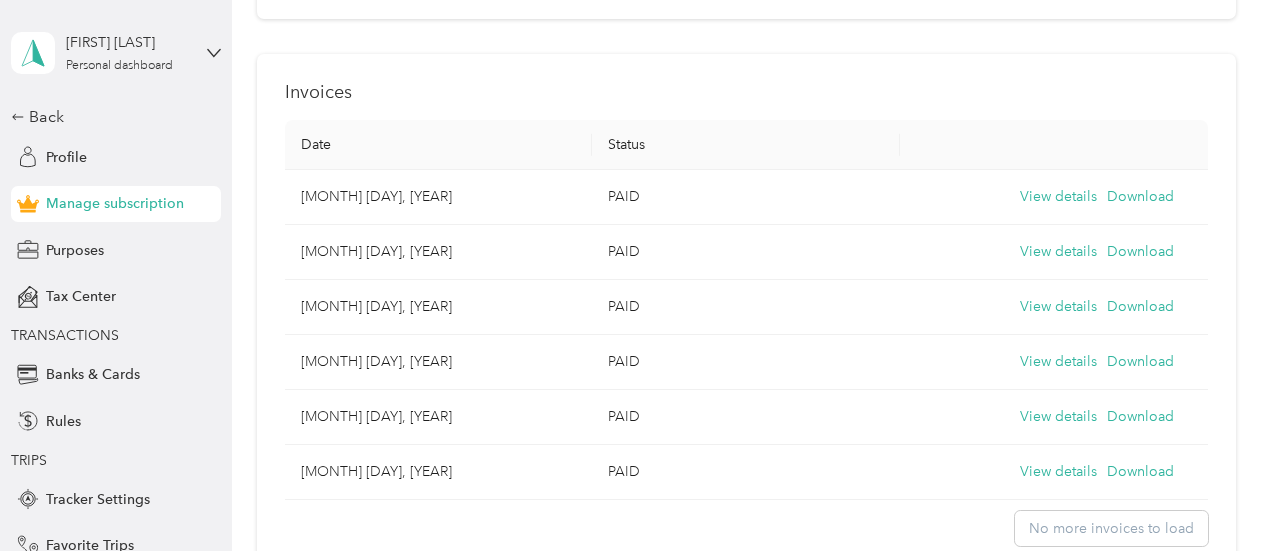 scroll, scrollTop: 686, scrollLeft: 0, axis: vertical 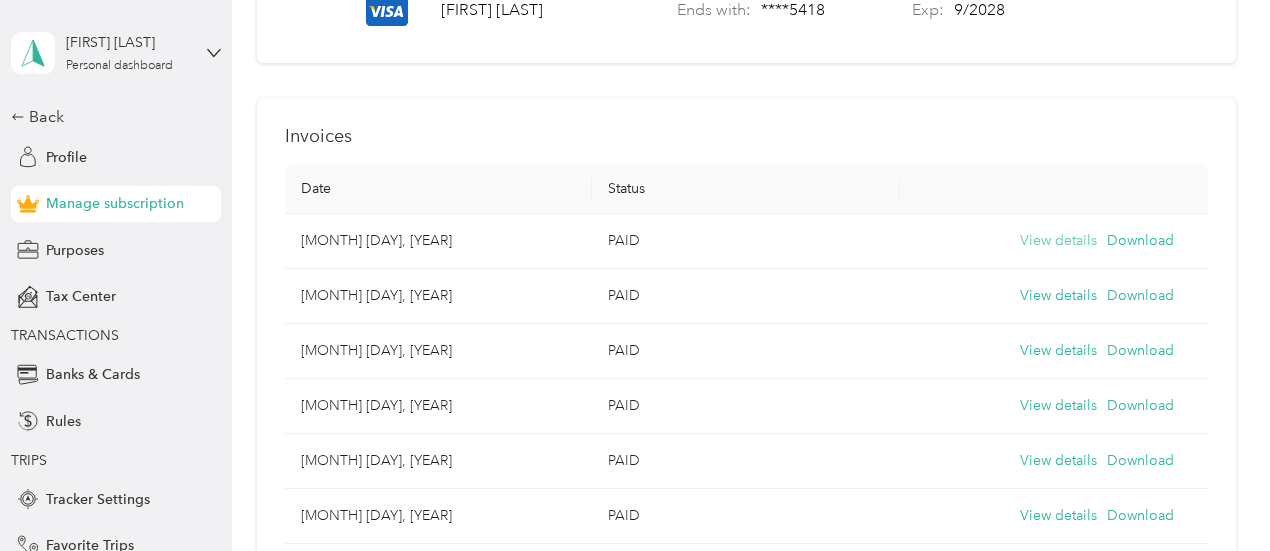 click on "View details" at bounding box center [1058, 241] 